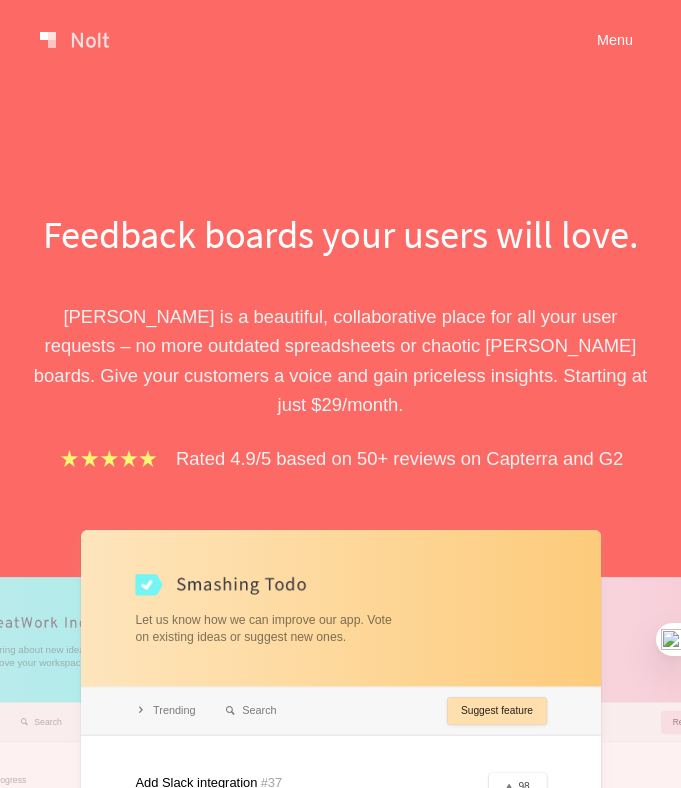 scroll, scrollTop: 0, scrollLeft: 0, axis: both 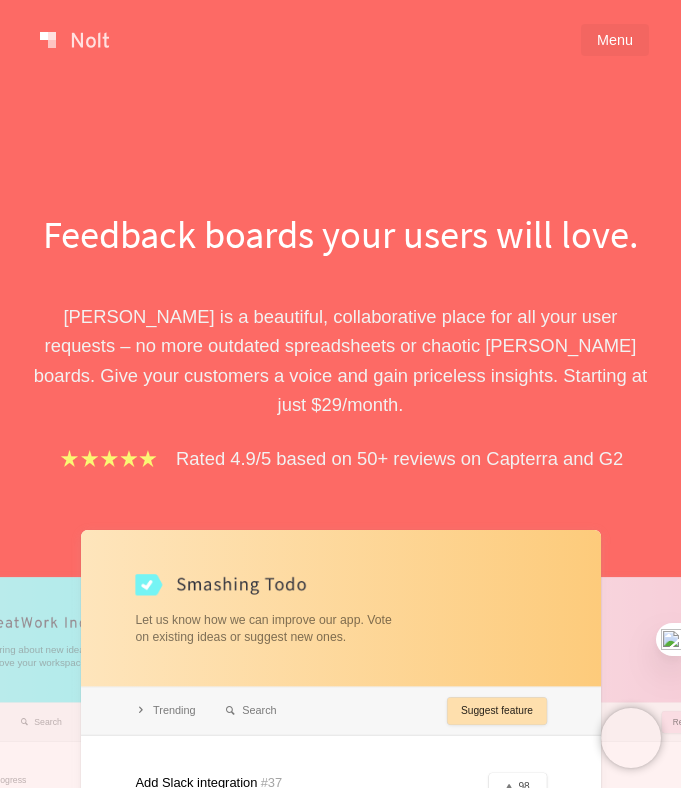 click on "Menu" at bounding box center (615, 40) 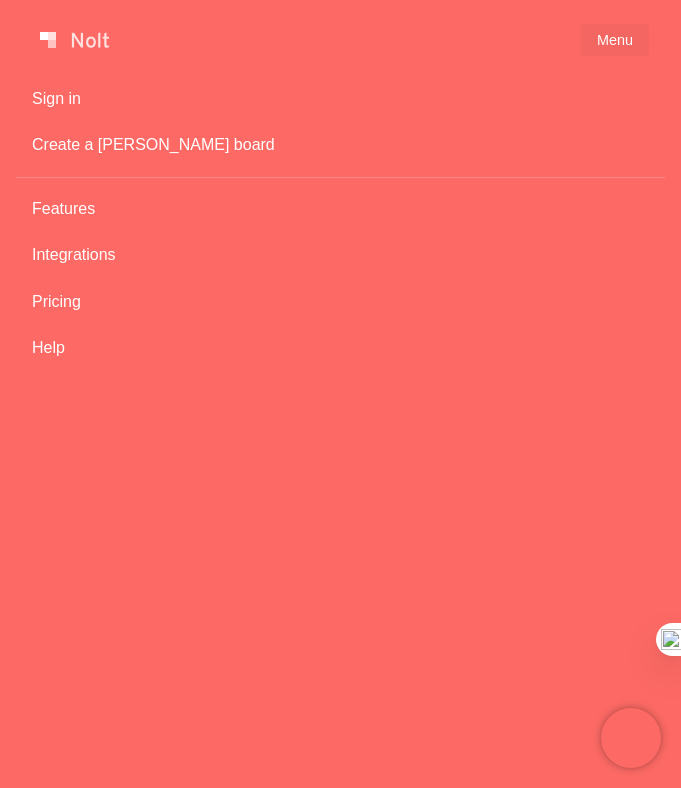 click on "Features" at bounding box center [340, 209] 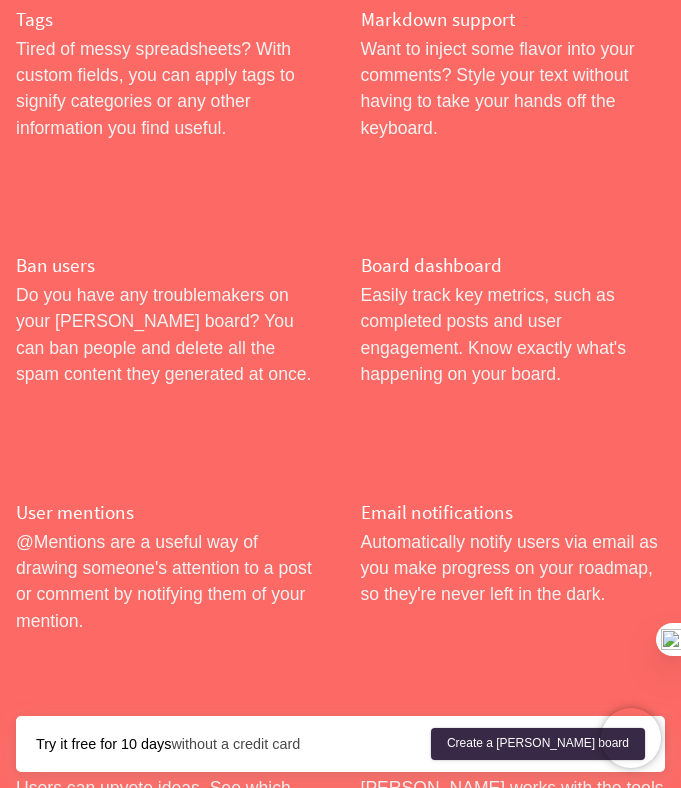 scroll, scrollTop: 3360, scrollLeft: 0, axis: vertical 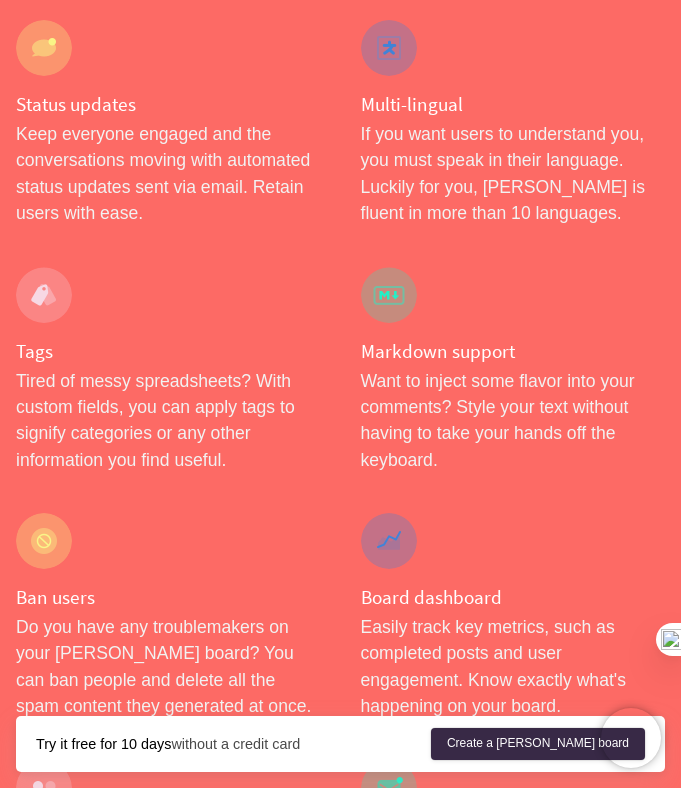 click at bounding box center (44, 295) 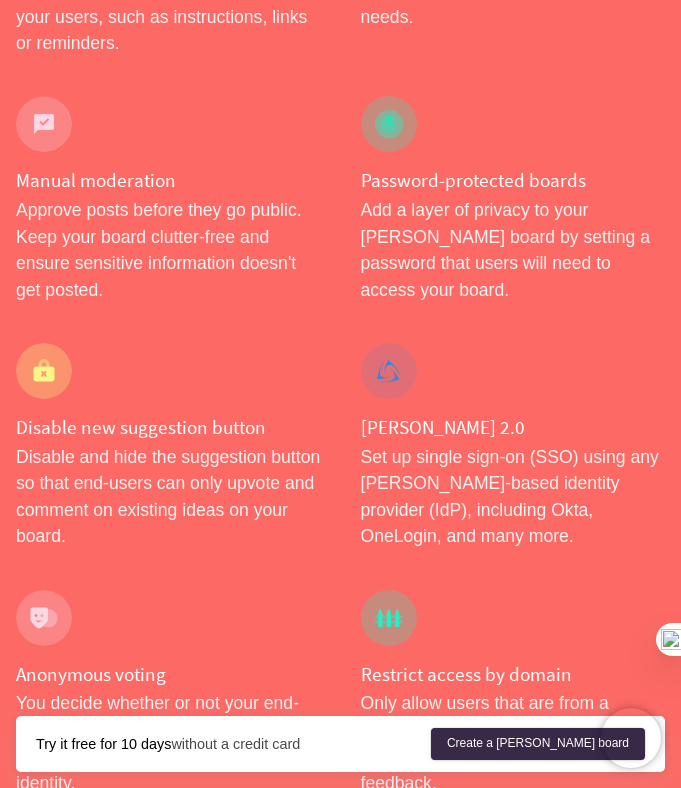 scroll, scrollTop: 0, scrollLeft: 0, axis: both 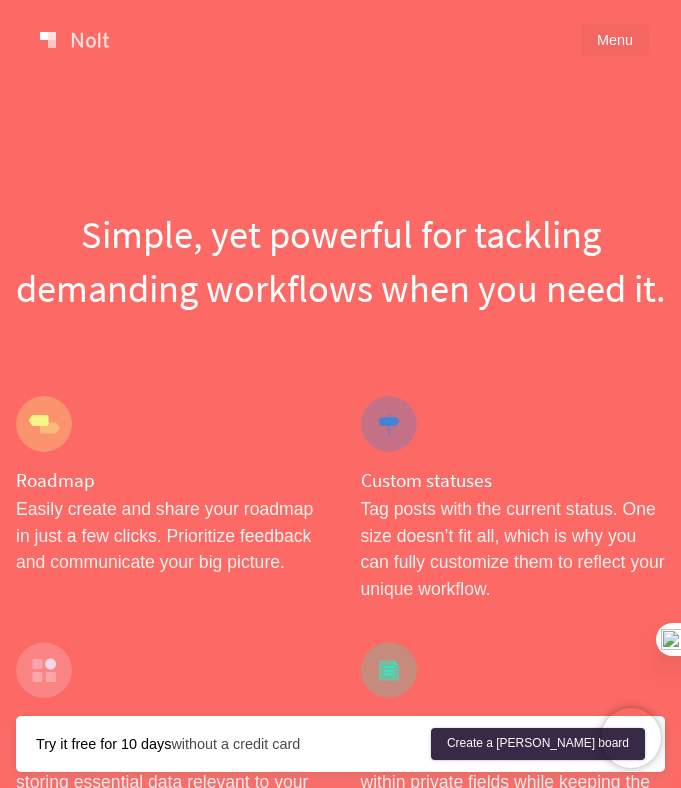 click on "Menu" at bounding box center [615, 40] 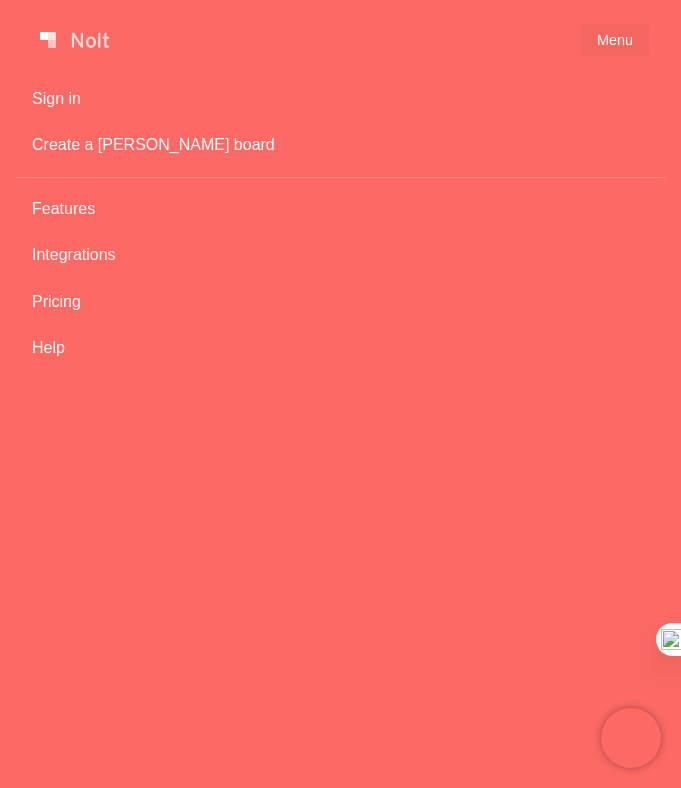 click on "Integrations" at bounding box center [340, 255] 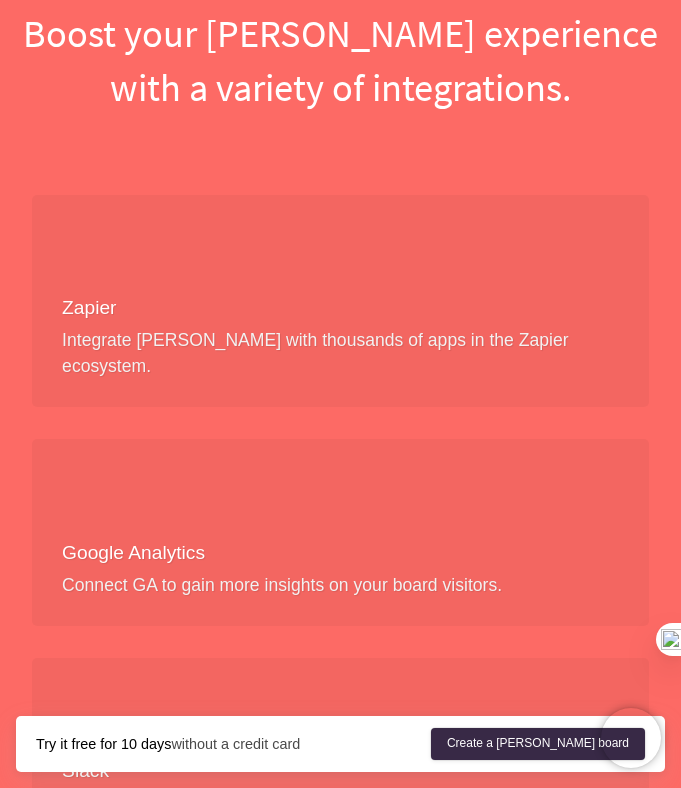 scroll, scrollTop: 0, scrollLeft: 0, axis: both 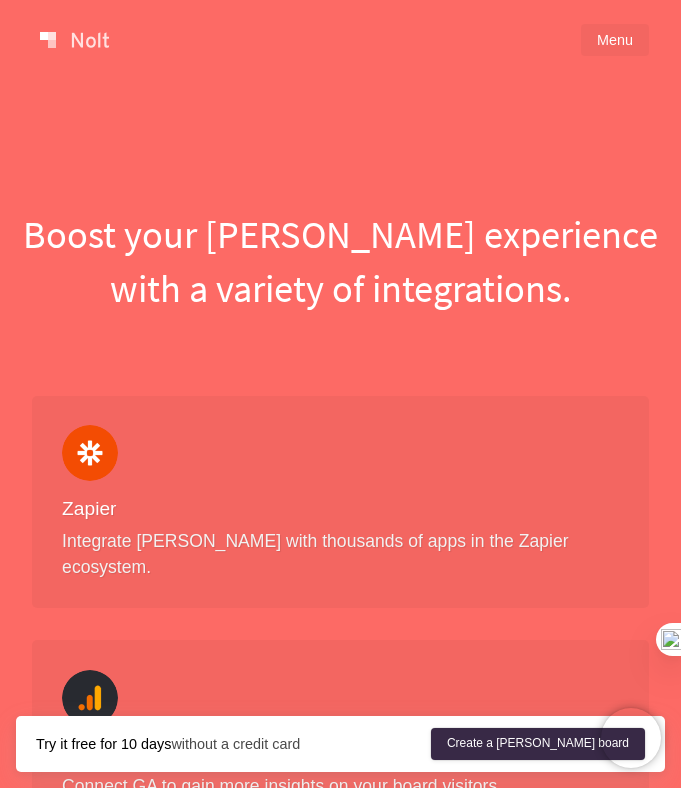 click on "Menu" at bounding box center (615, 40) 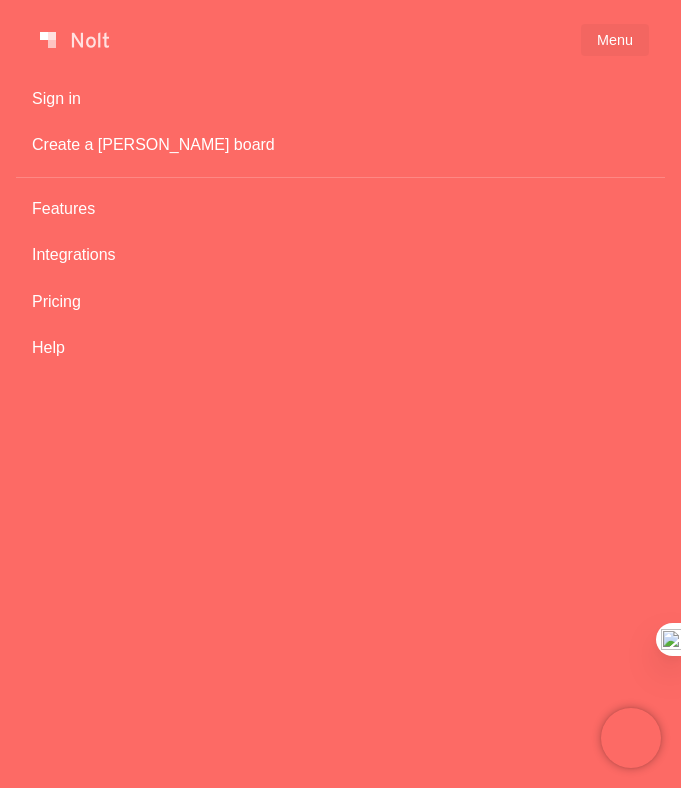 click on "Create a [PERSON_NAME] board" at bounding box center [340, 145] 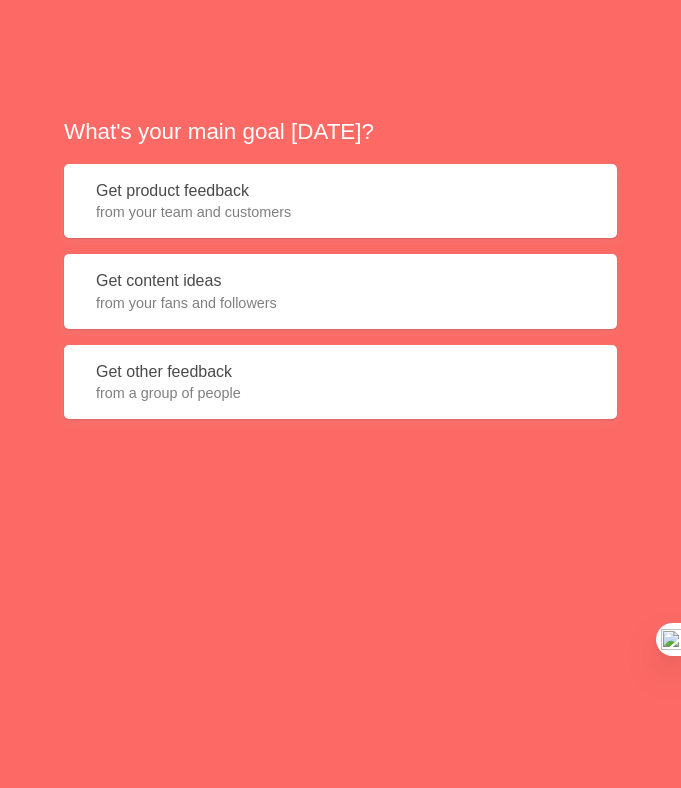 click on "Get product feedback from your team and customers" at bounding box center (340, 201) 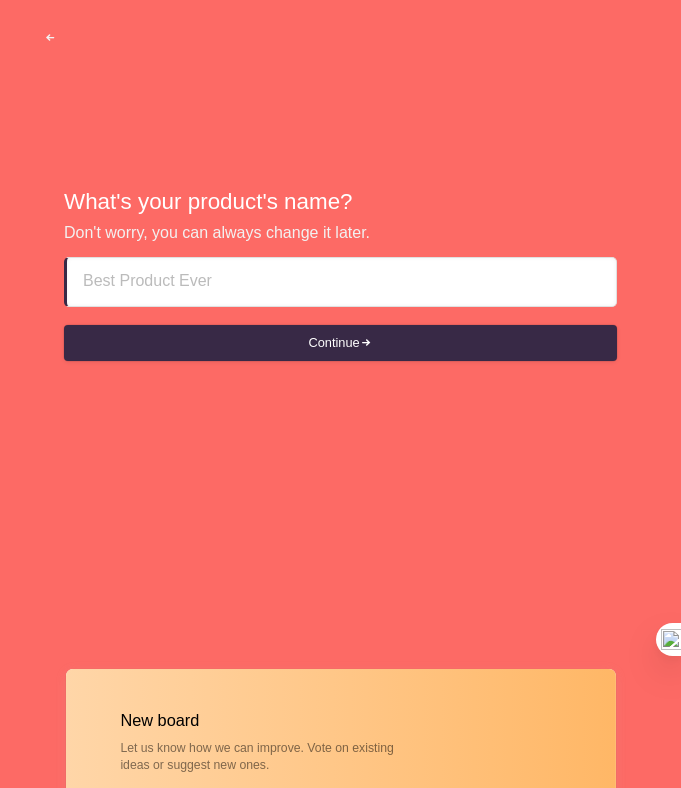click at bounding box center [341, 282] 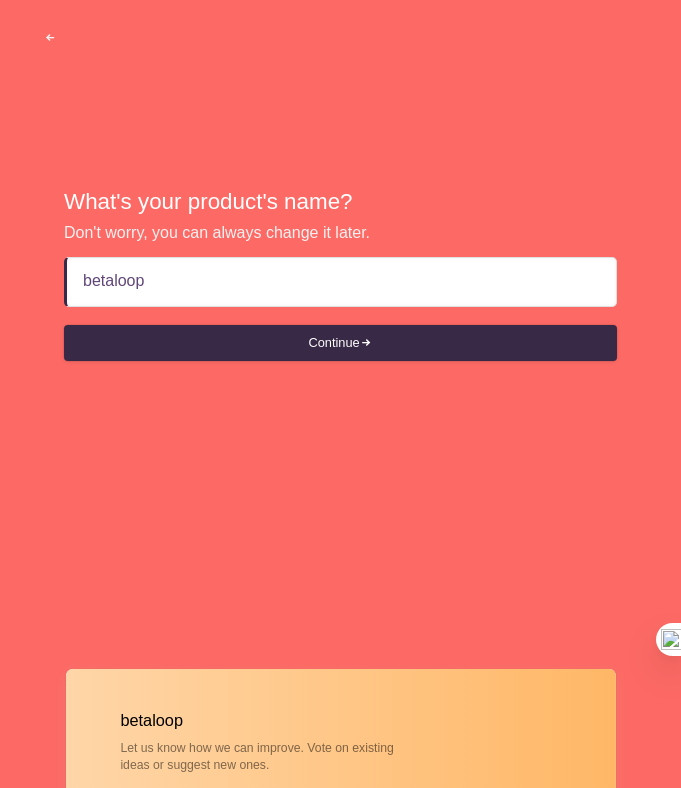 type on "betaloop" 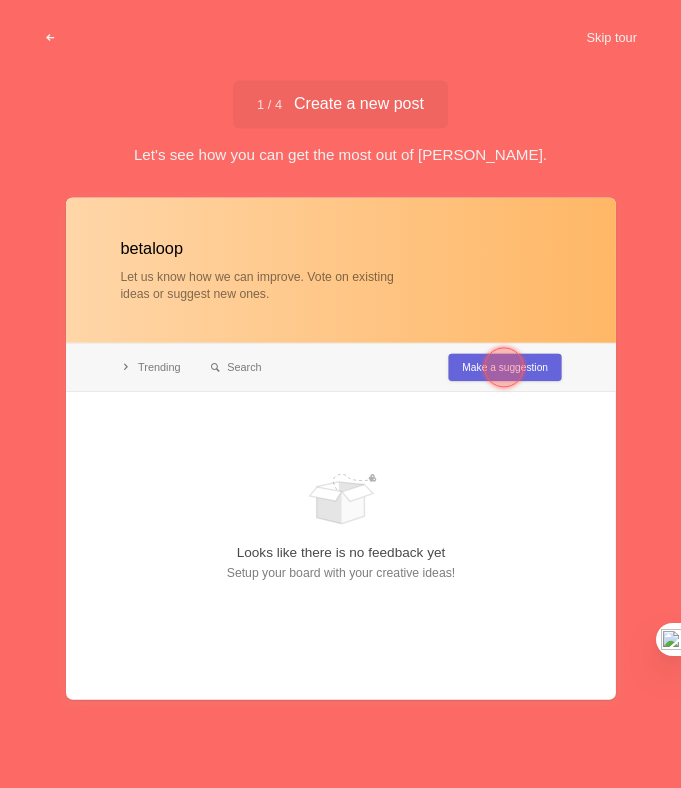 click at bounding box center (341, 449) 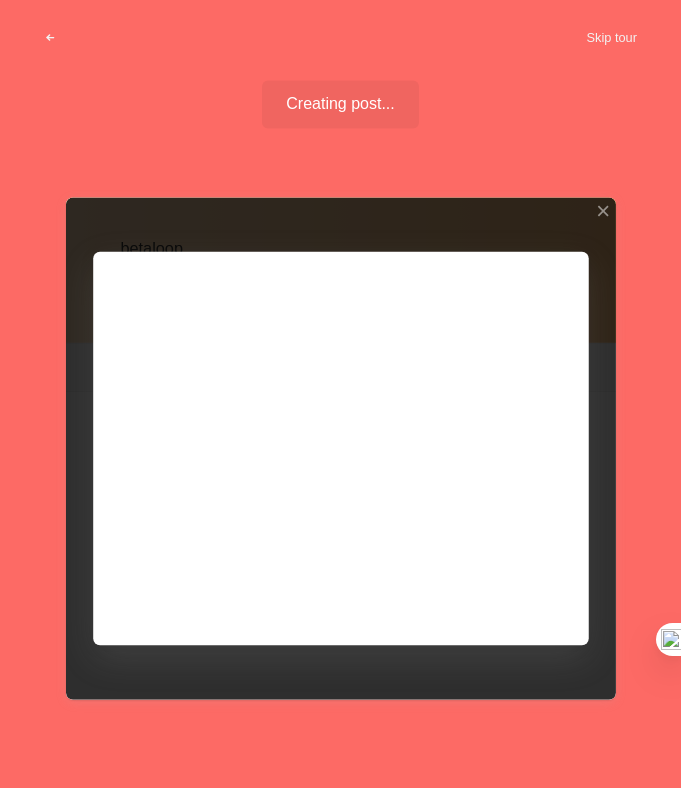 click at bounding box center (341, 449) 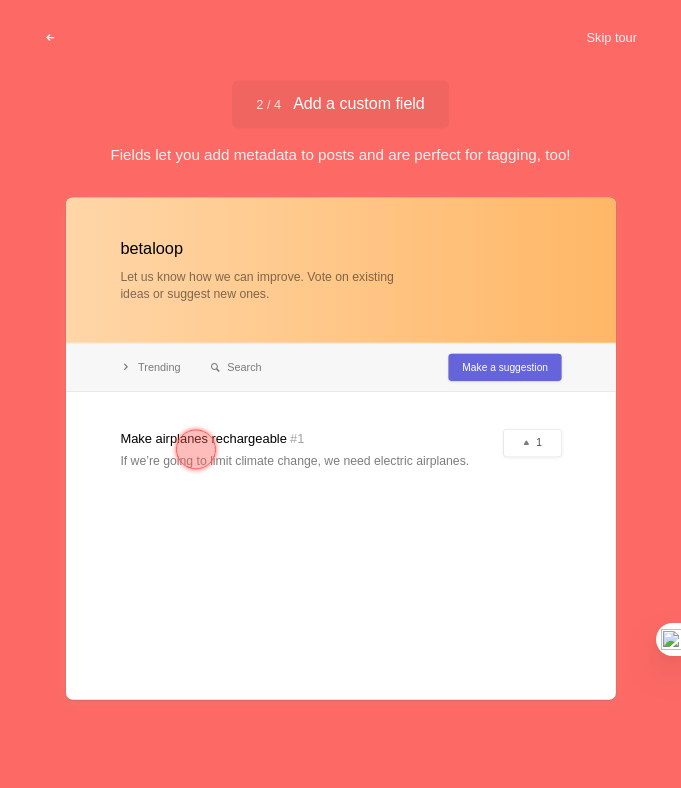 click at bounding box center [196, 450] 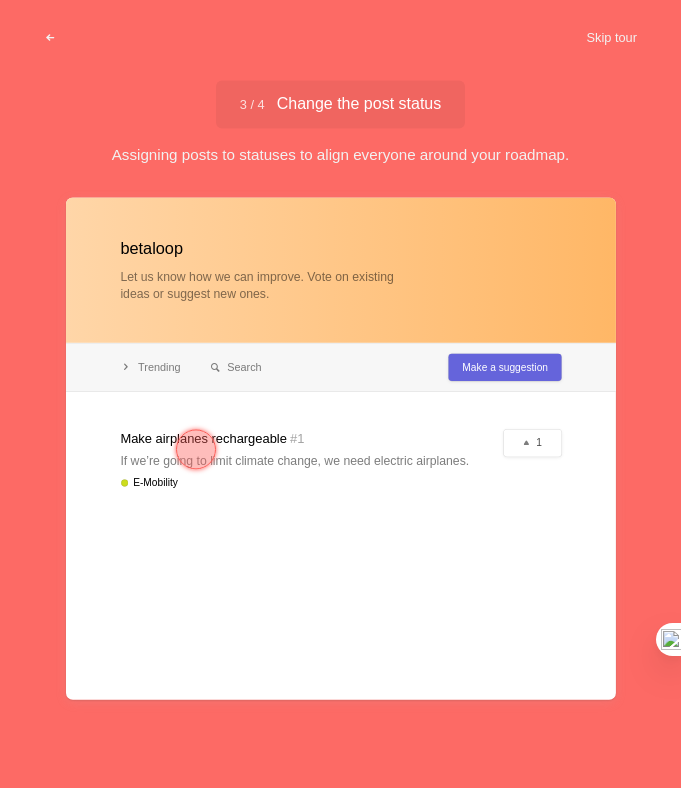 click at bounding box center [341, 449] 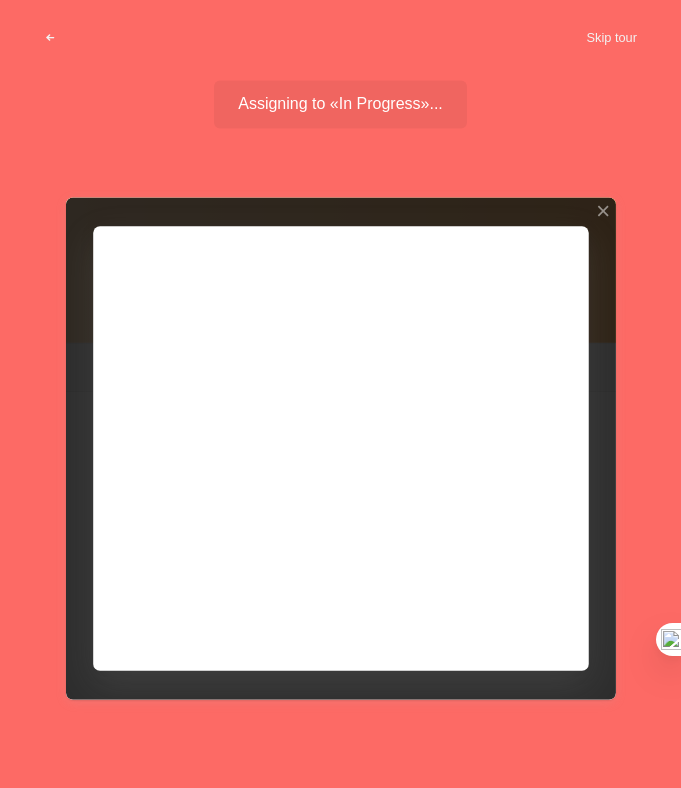 click at bounding box center (341, 449) 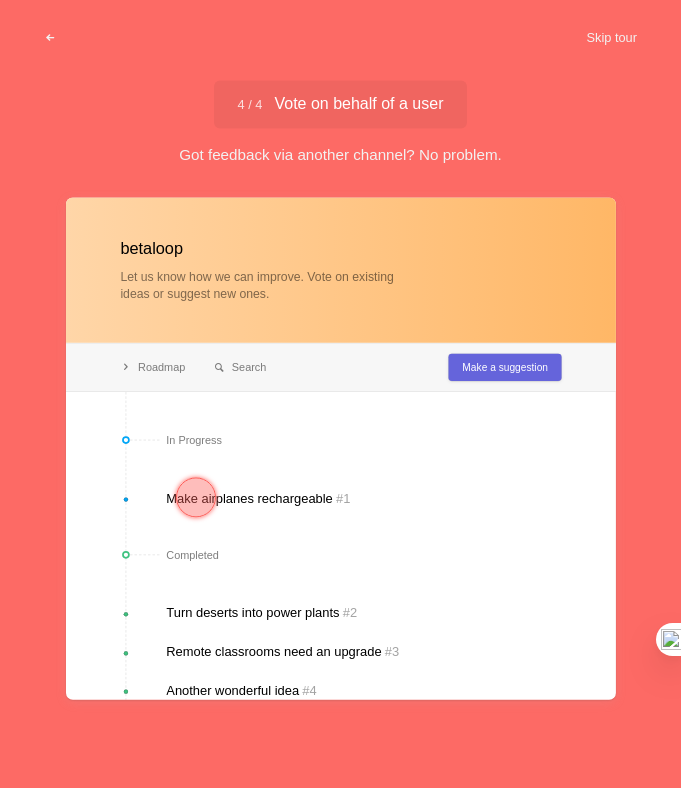 click at bounding box center [341, 449] 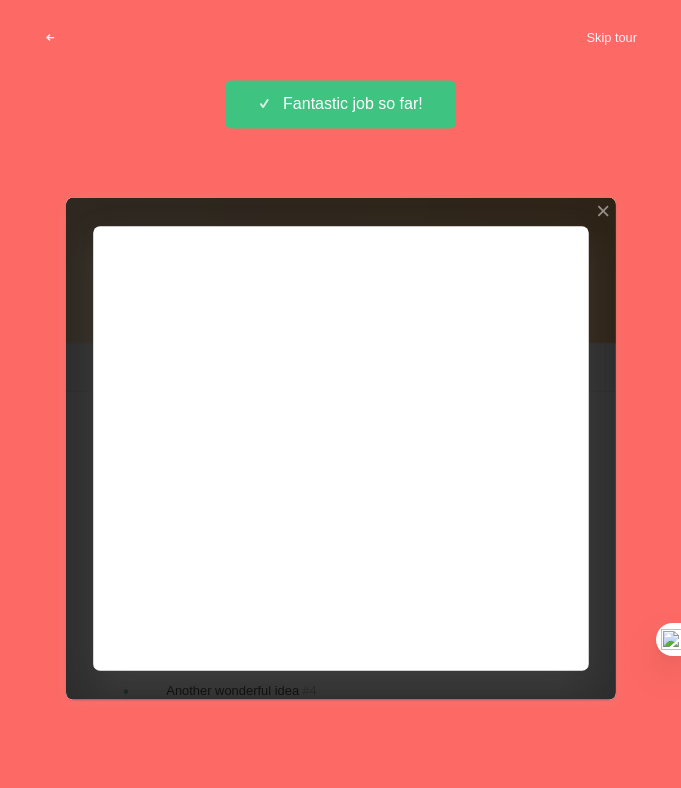 click at bounding box center [341, 449] 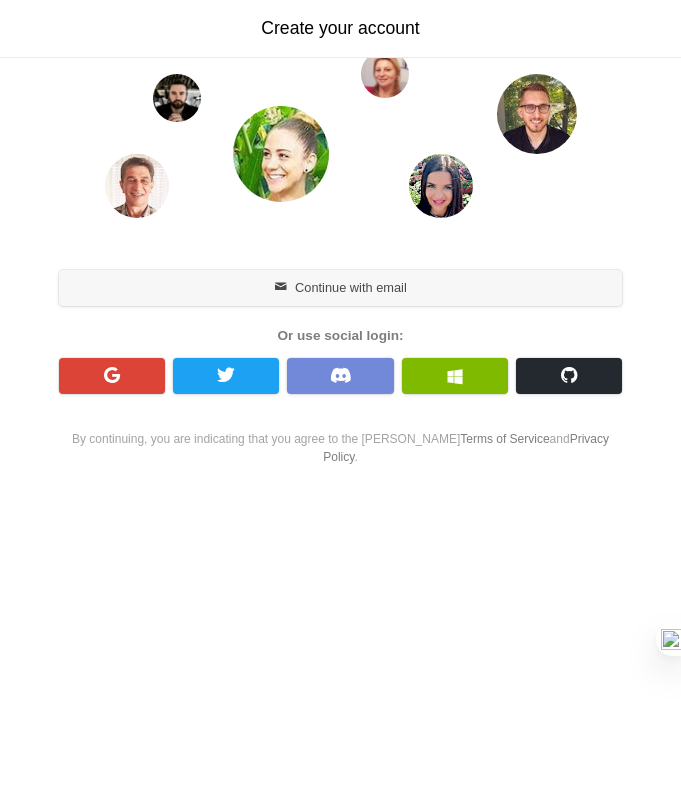 click on "Continue with email" at bounding box center (340, 288) 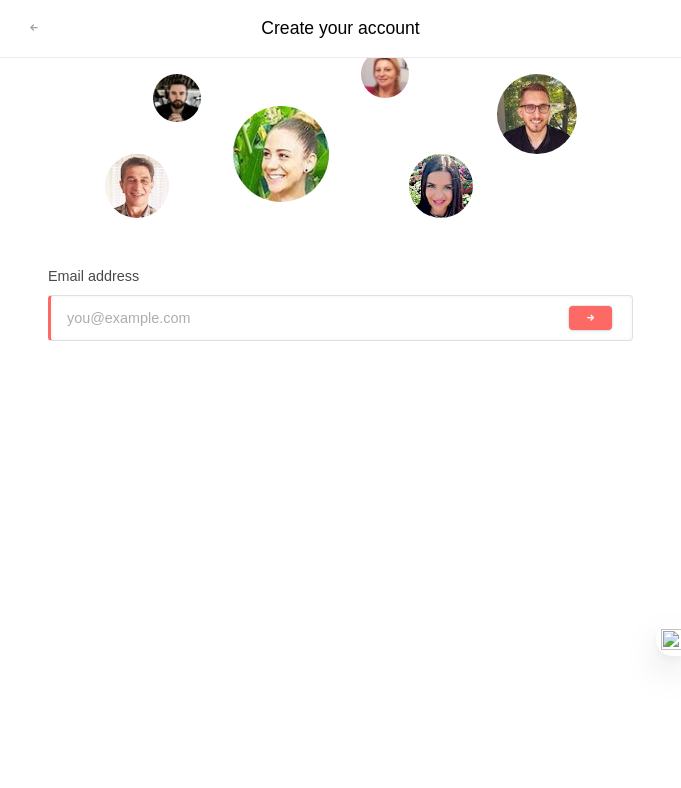 click at bounding box center [316, 318] 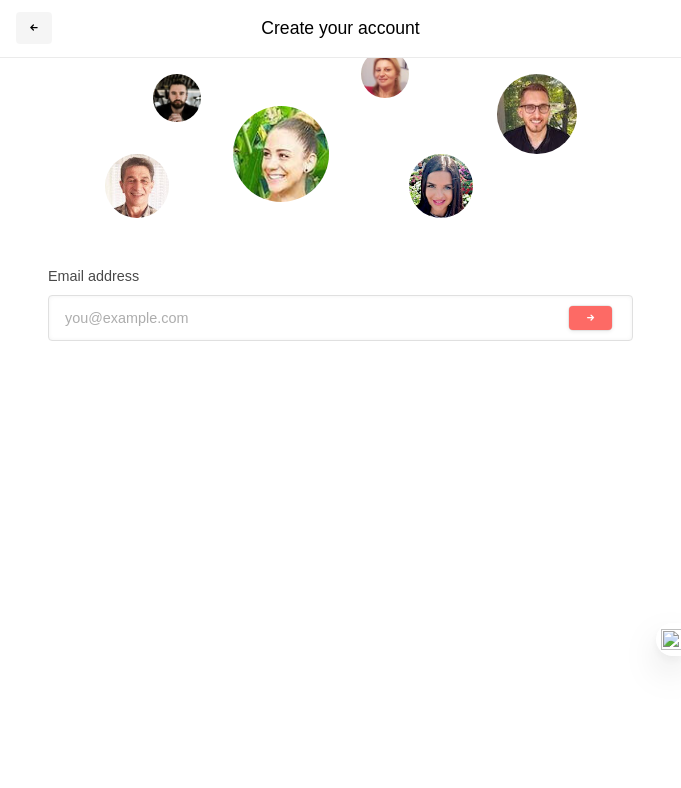 click at bounding box center [34, 28] 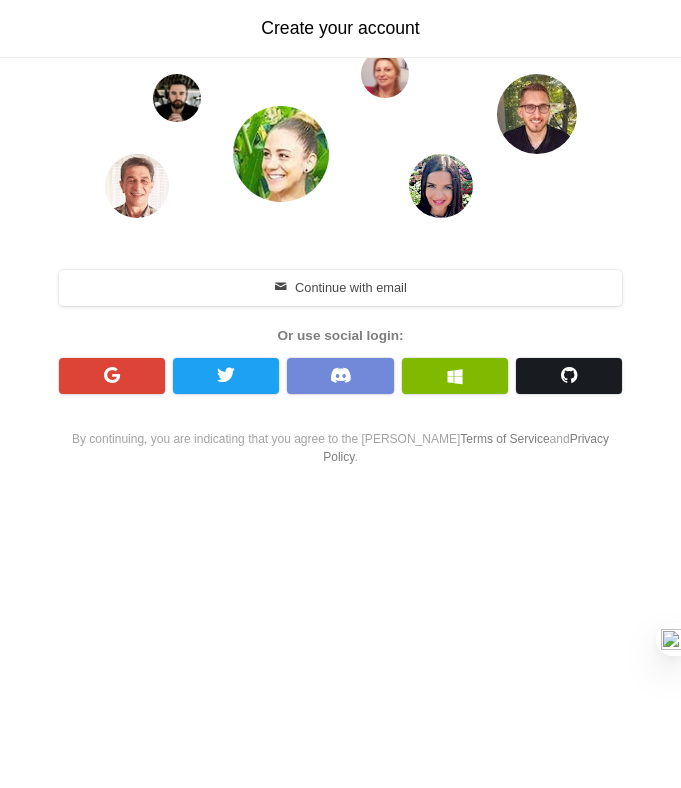 click at bounding box center [568, 375] 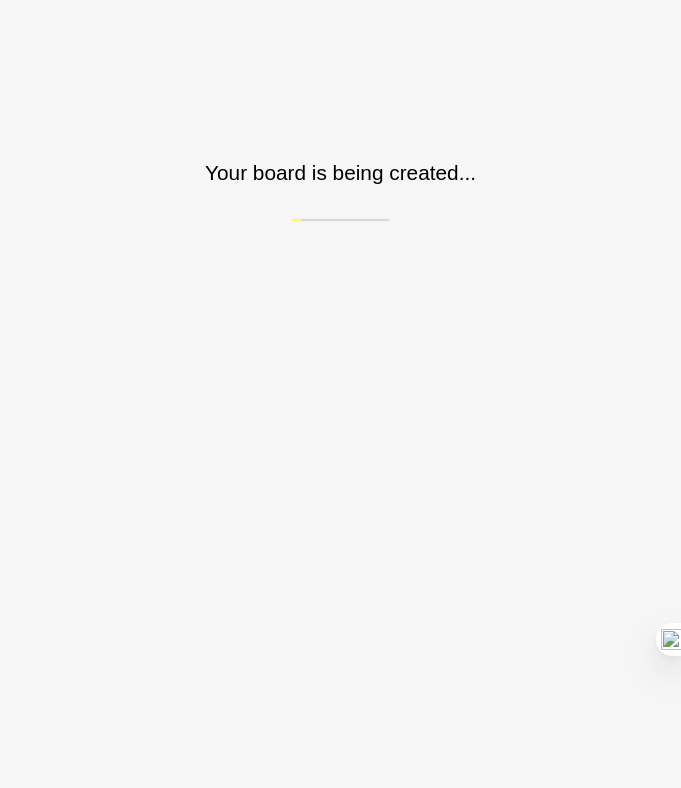 scroll, scrollTop: 0, scrollLeft: 0, axis: both 